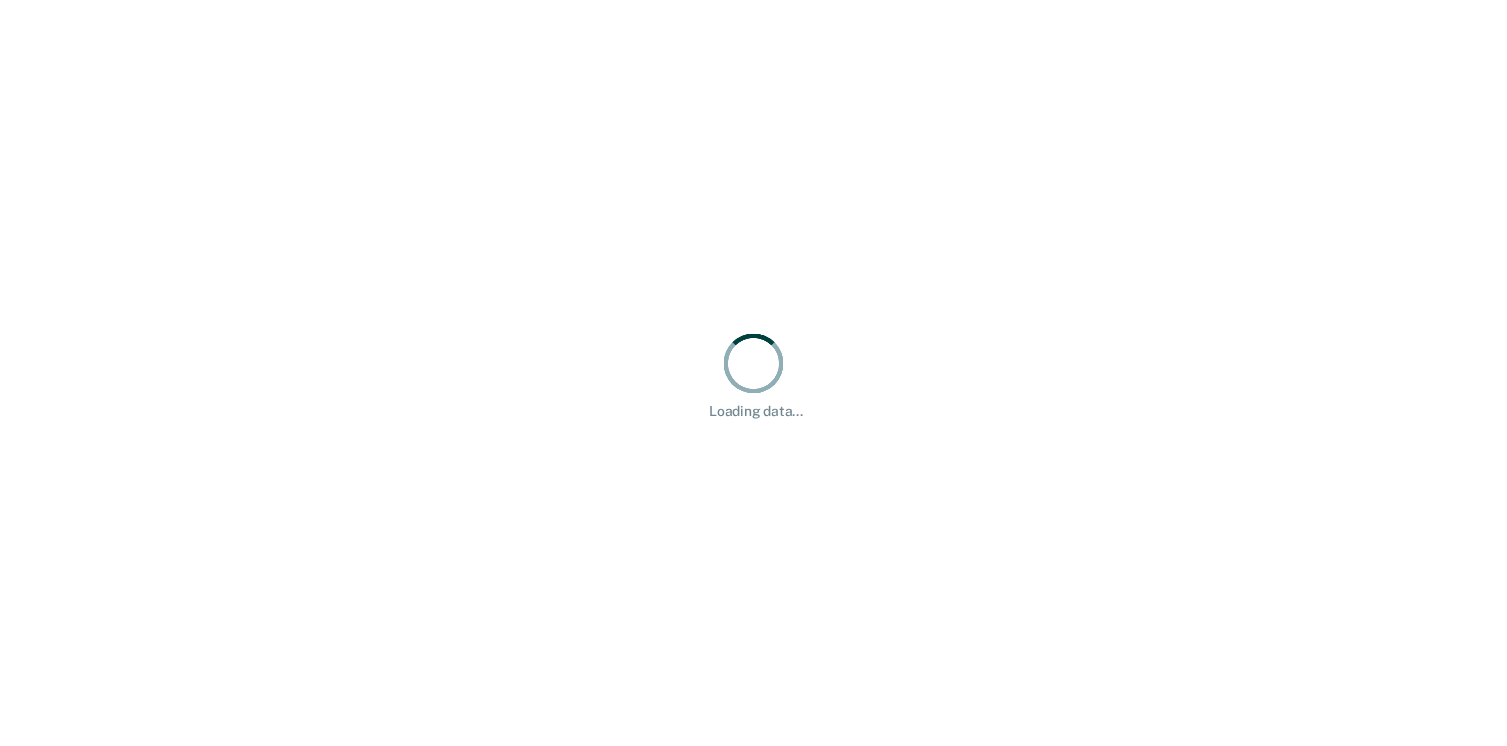scroll, scrollTop: 0, scrollLeft: 0, axis: both 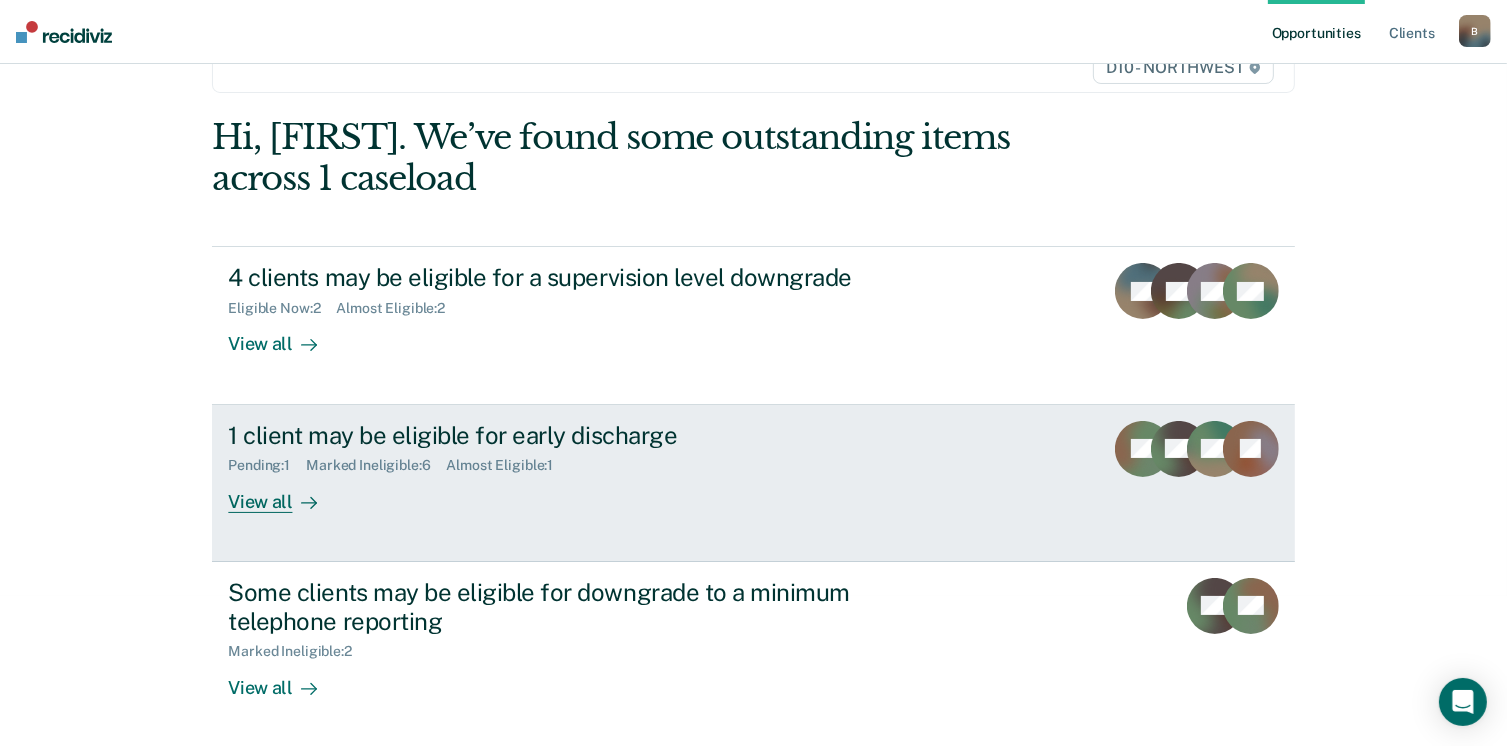 click on "1 client may be eligible for early discharge Pending :  1 Marked Ineligible :  6 Almost Eligible :  1 View all   LB RG QC CJ" at bounding box center [753, 483] 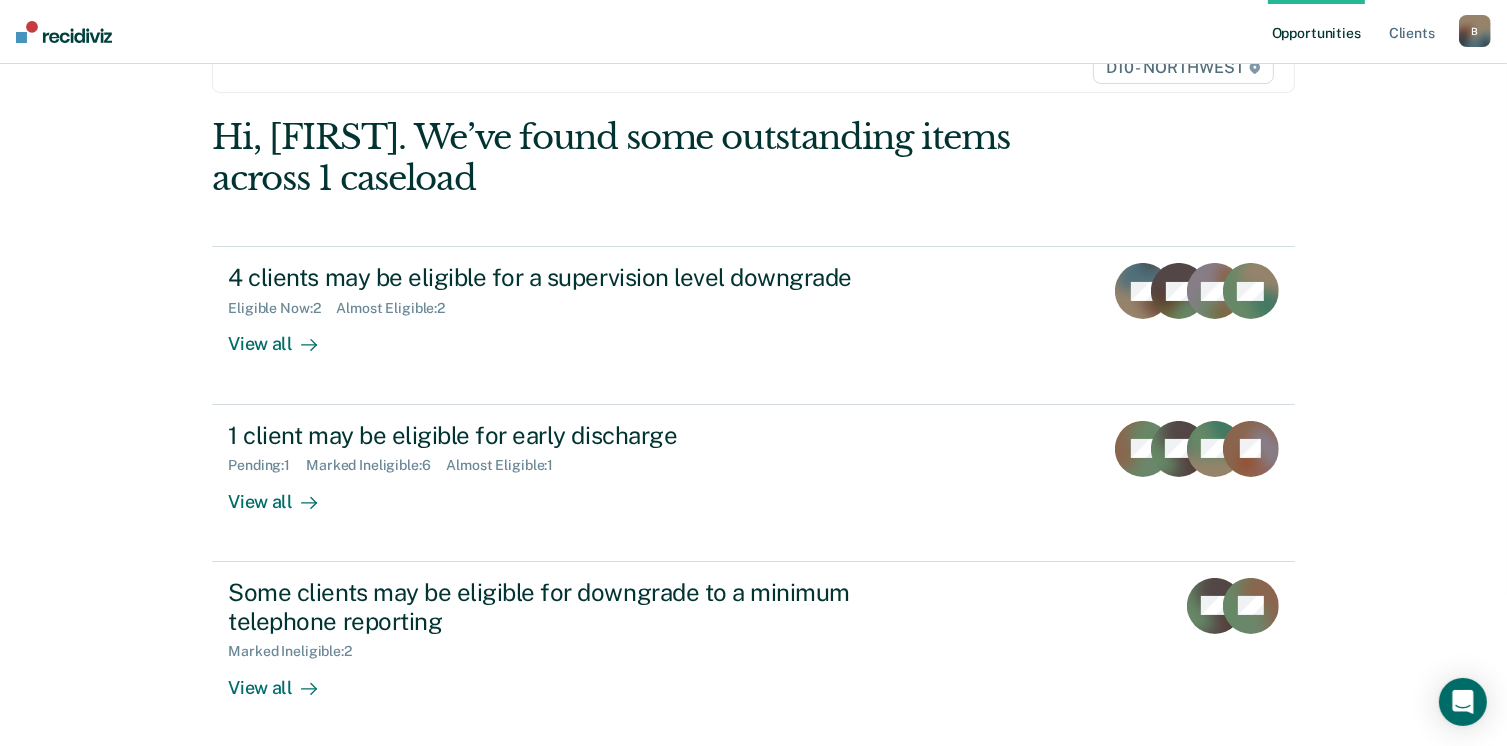 scroll, scrollTop: 0, scrollLeft: 0, axis: both 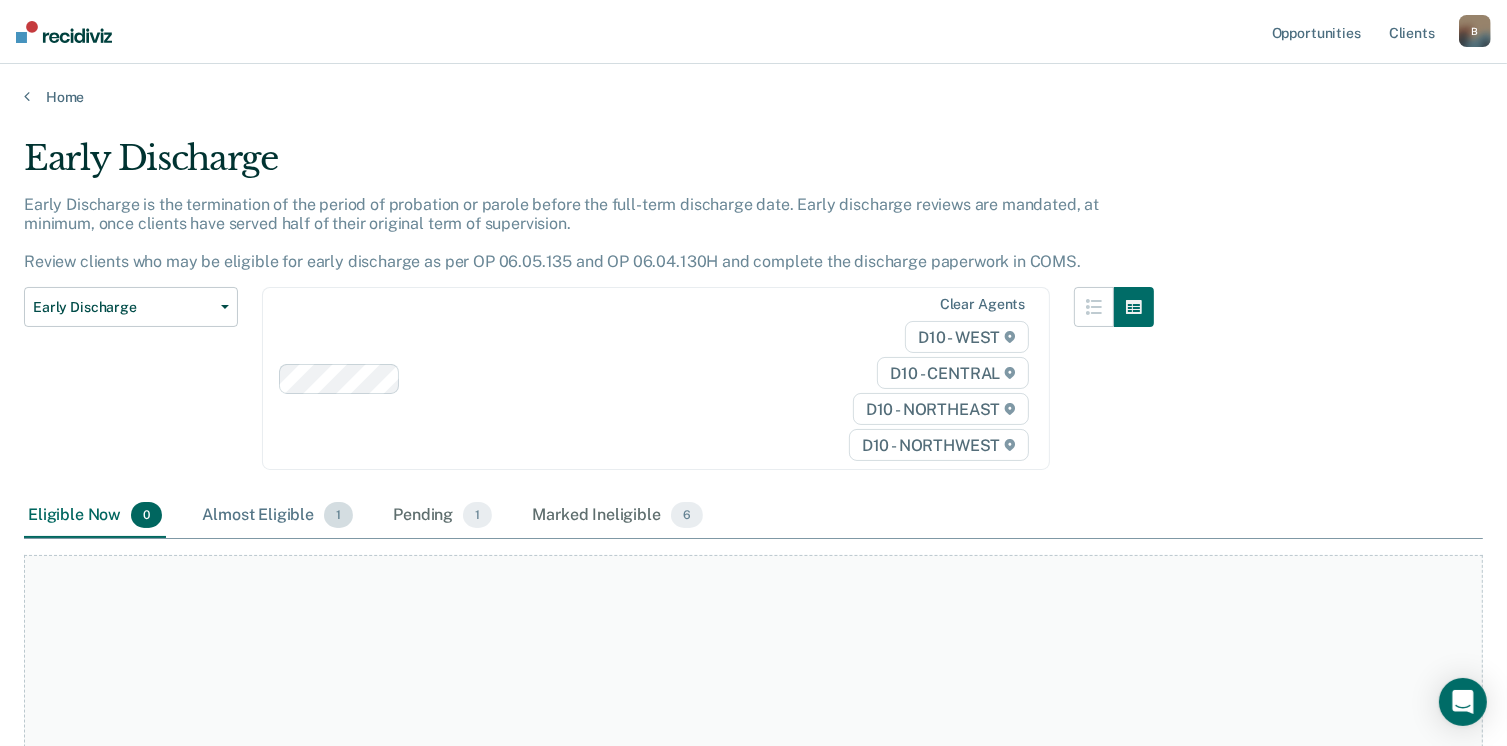 click on "Almost Eligible 1" at bounding box center (277, 516) 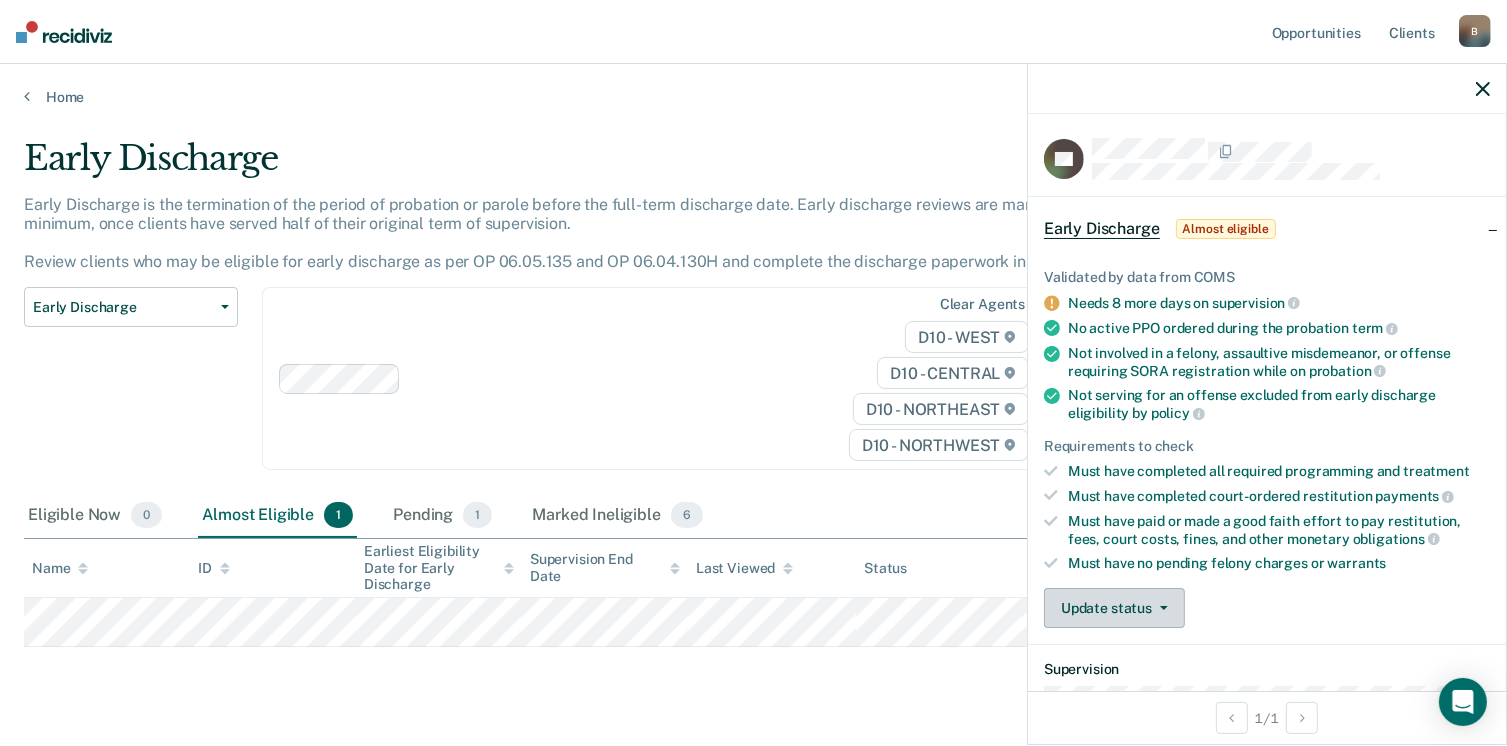 click on "Update status" at bounding box center [1114, 608] 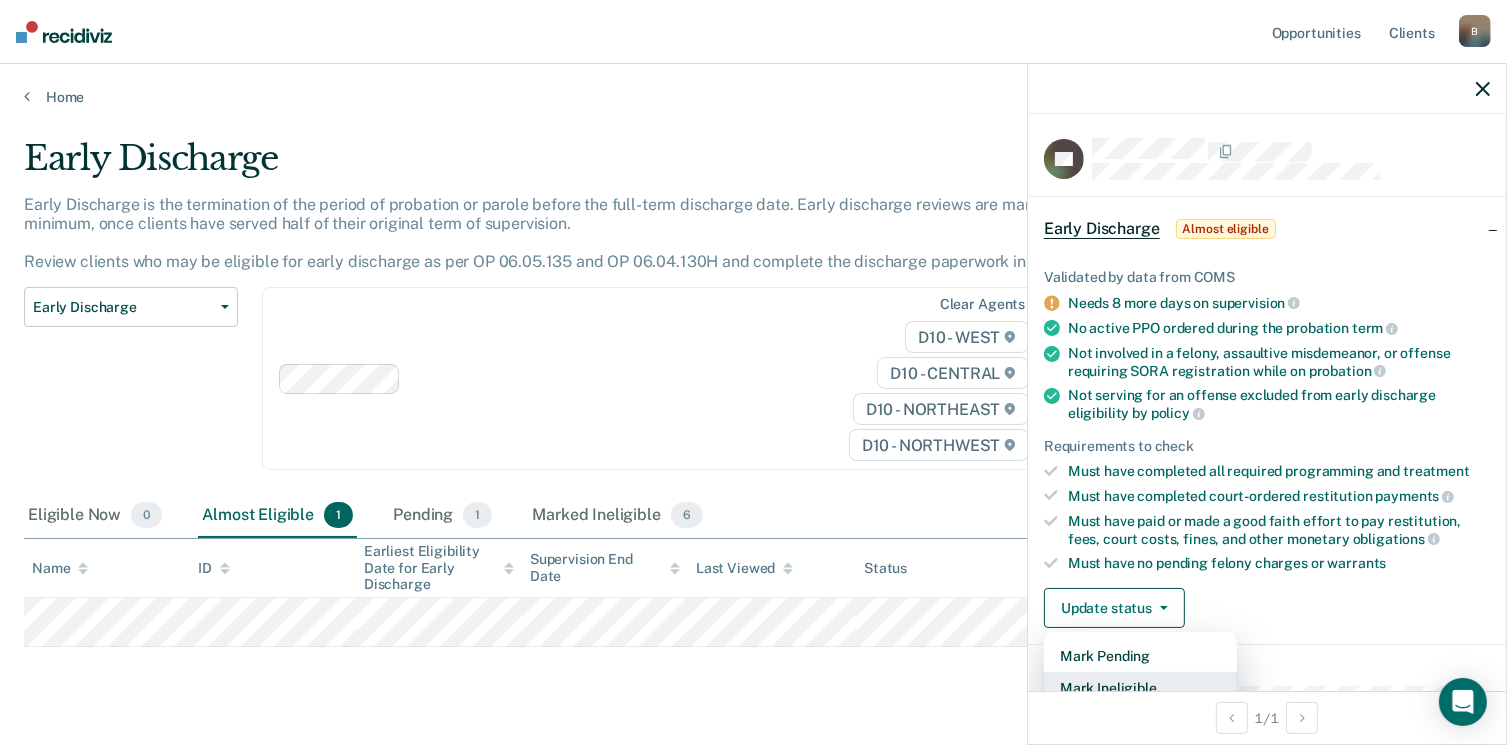 scroll, scrollTop: 5, scrollLeft: 0, axis: vertical 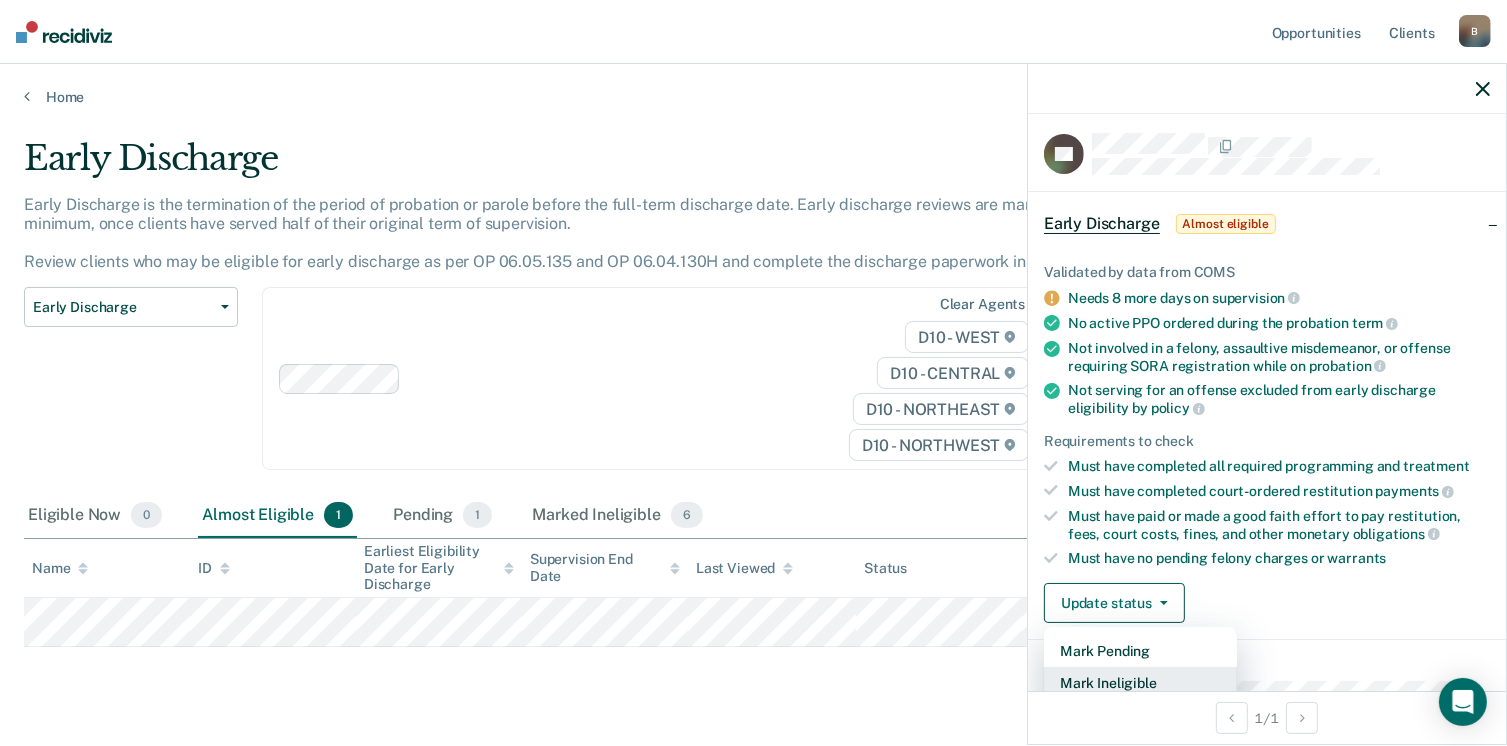 click on "Mark Ineligible" at bounding box center (1140, 683) 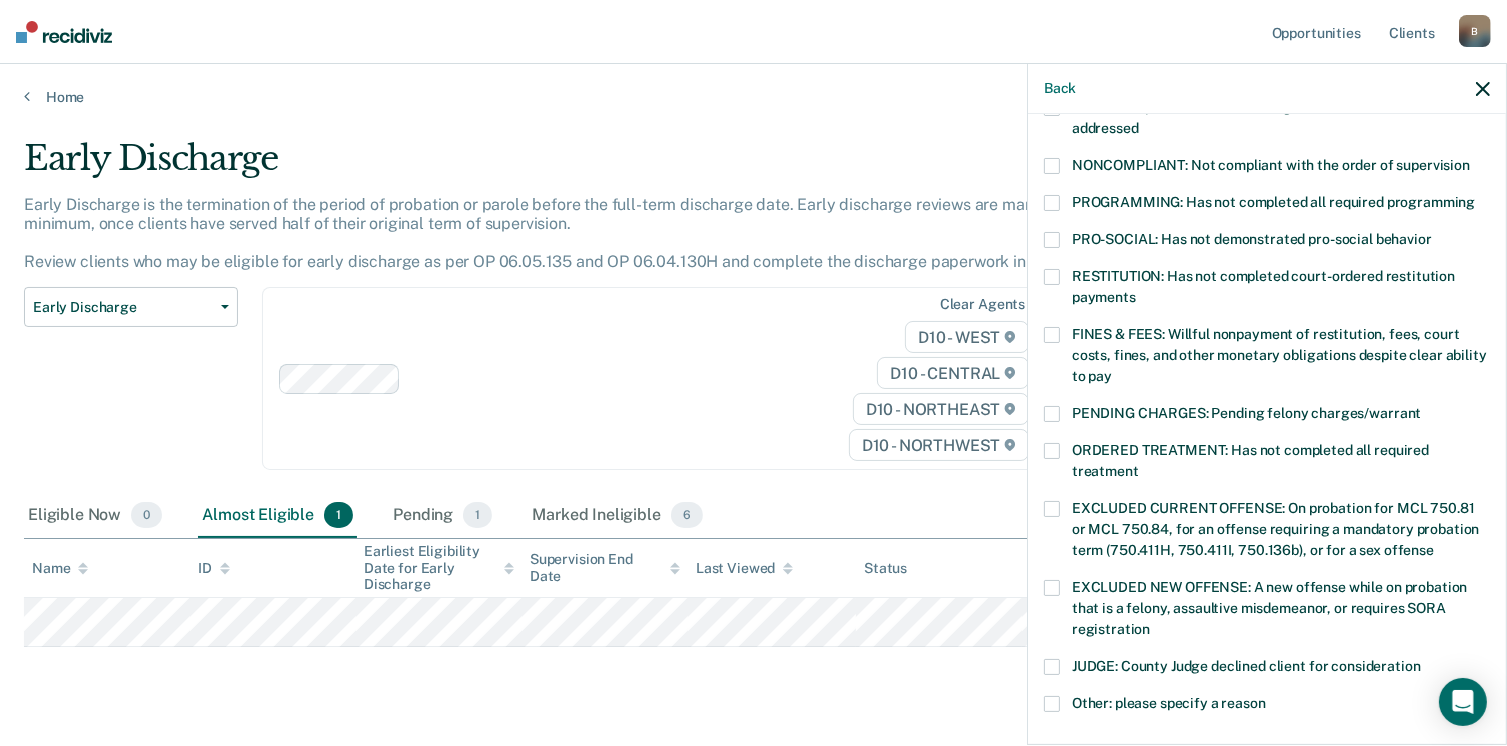 scroll, scrollTop: 405, scrollLeft: 0, axis: vertical 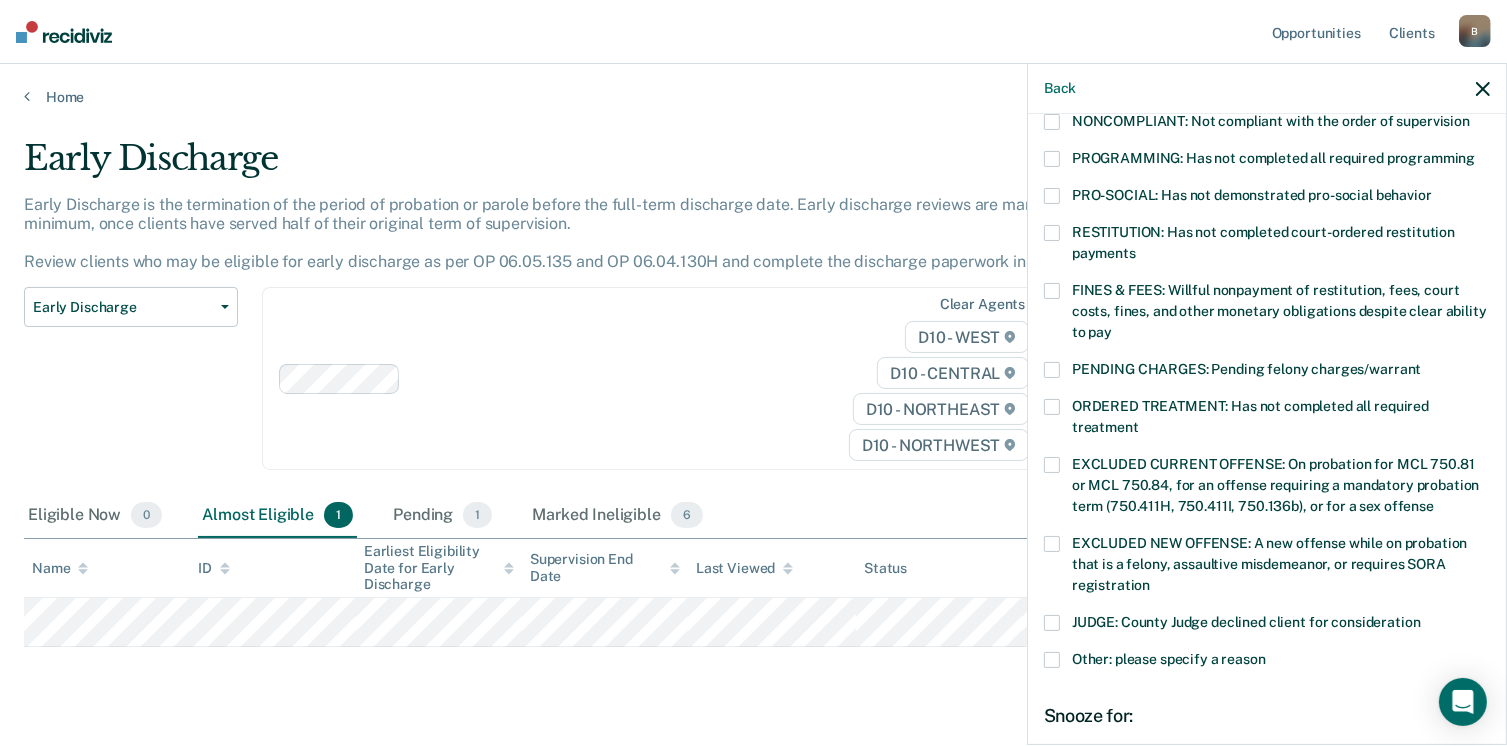 click on "Other: please specify a reason" at bounding box center [1267, 662] 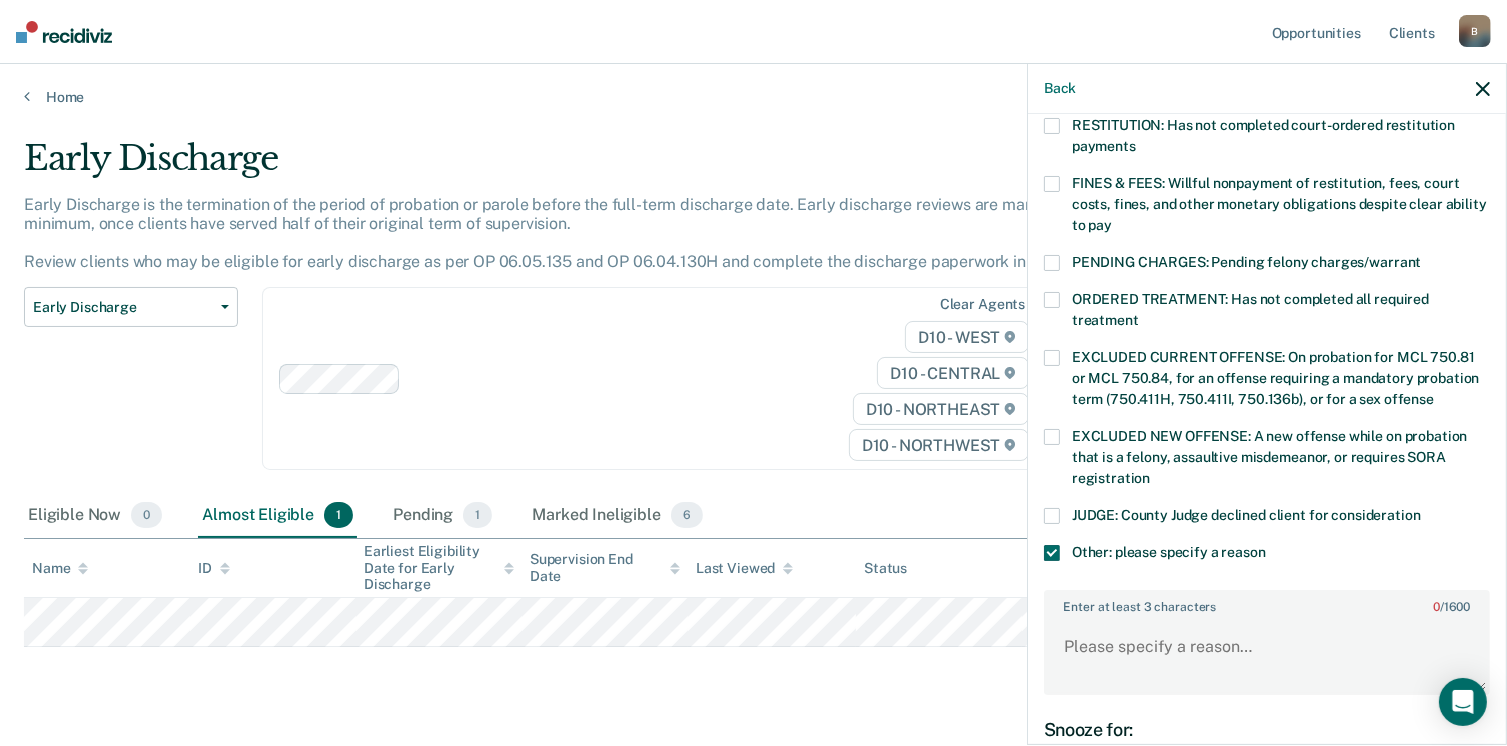 scroll, scrollTop: 705, scrollLeft: 0, axis: vertical 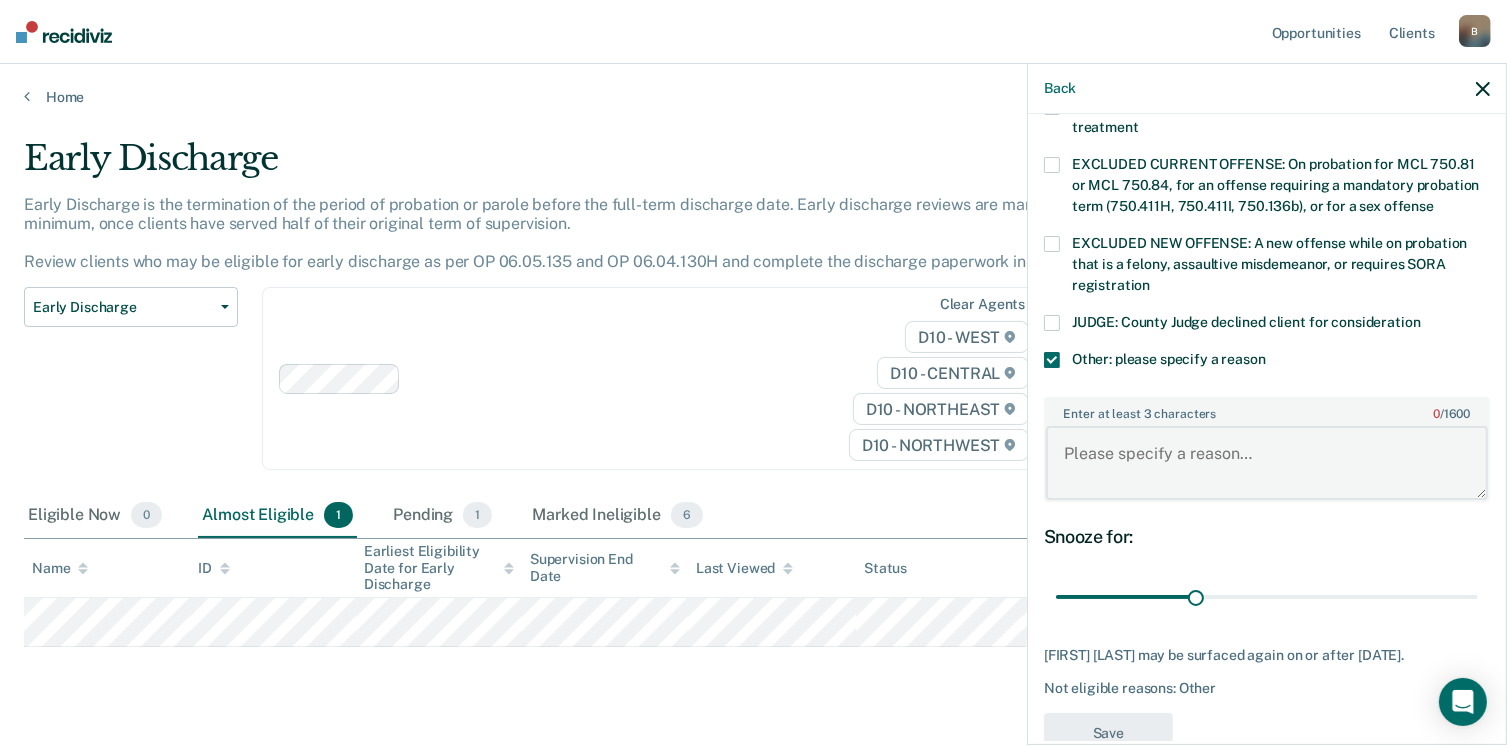 click on "Enter at least 3 characters 0  /  1600" at bounding box center (1267, 463) 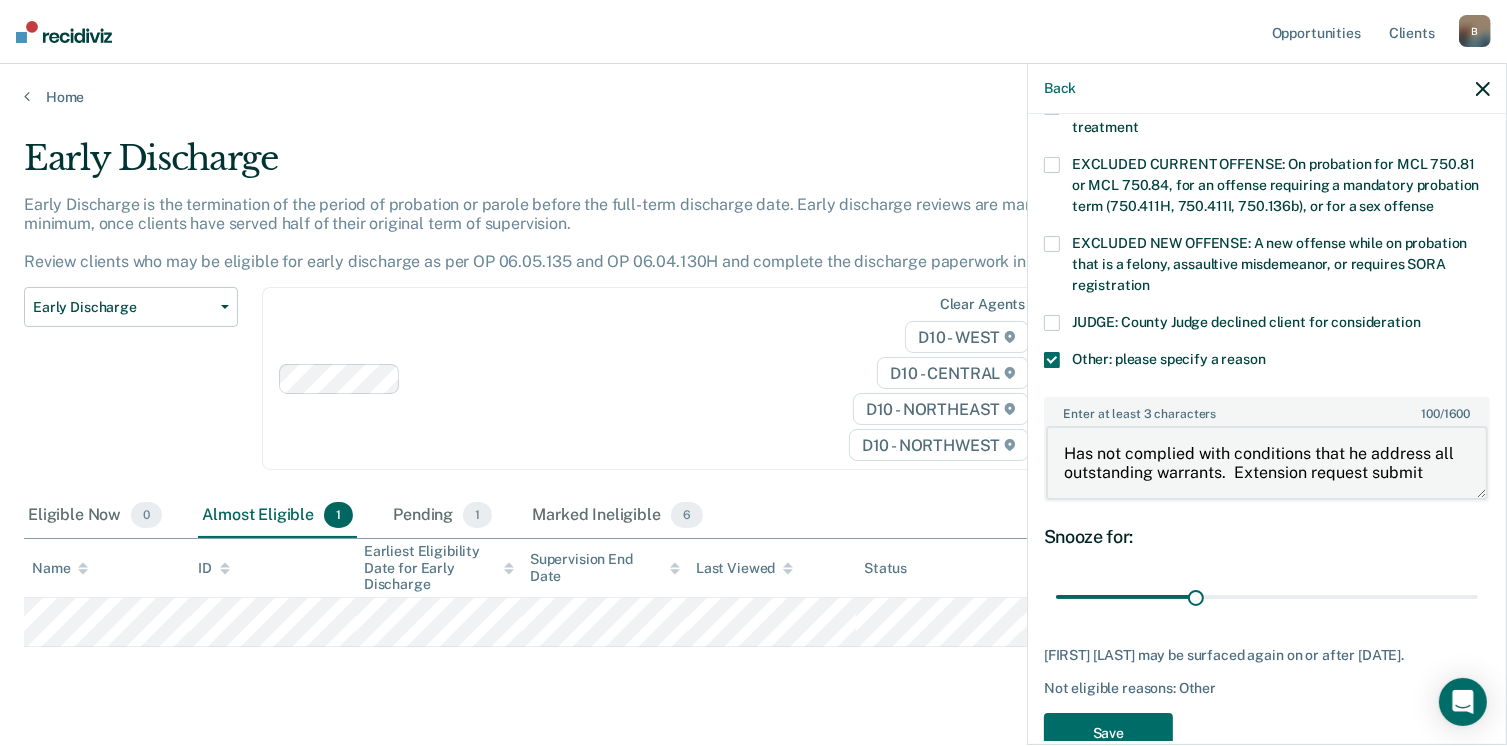 scroll, scrollTop: 3, scrollLeft: 0, axis: vertical 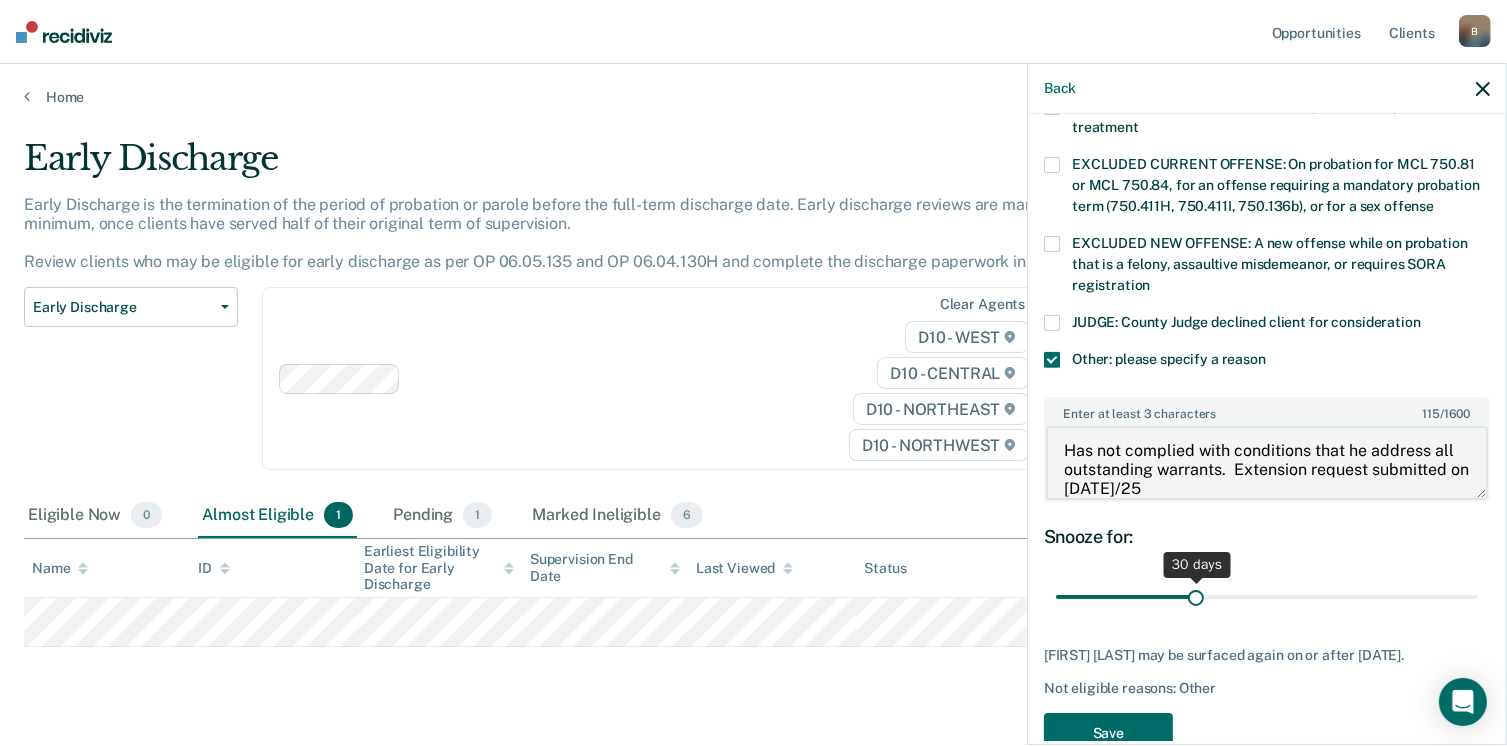 type on "Has not complied with conditions that he address all outstanding warrants.  Extension request submitted on [DATE]/25" 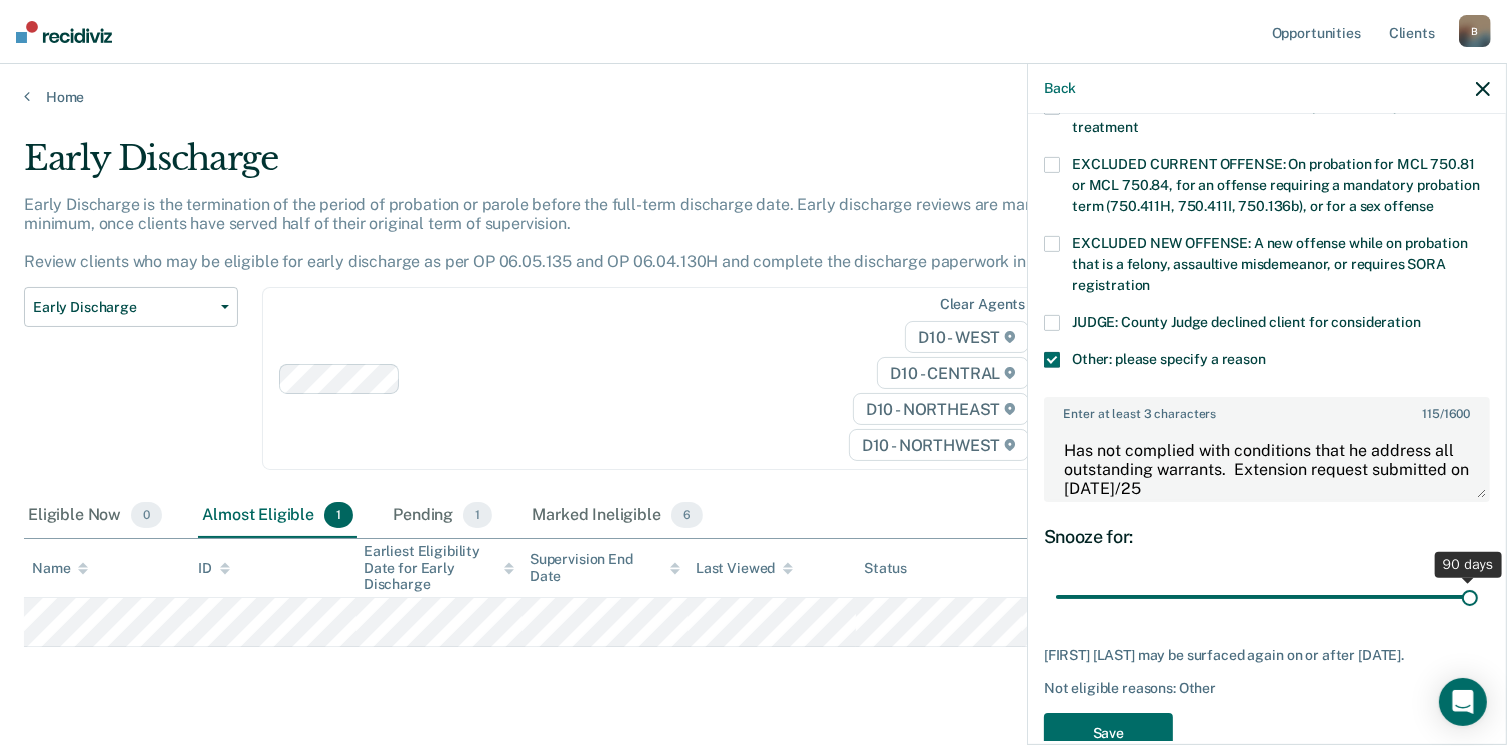 drag, startPoint x: 1188, startPoint y: 591, endPoint x: 1505, endPoint y: 582, distance: 317.12775 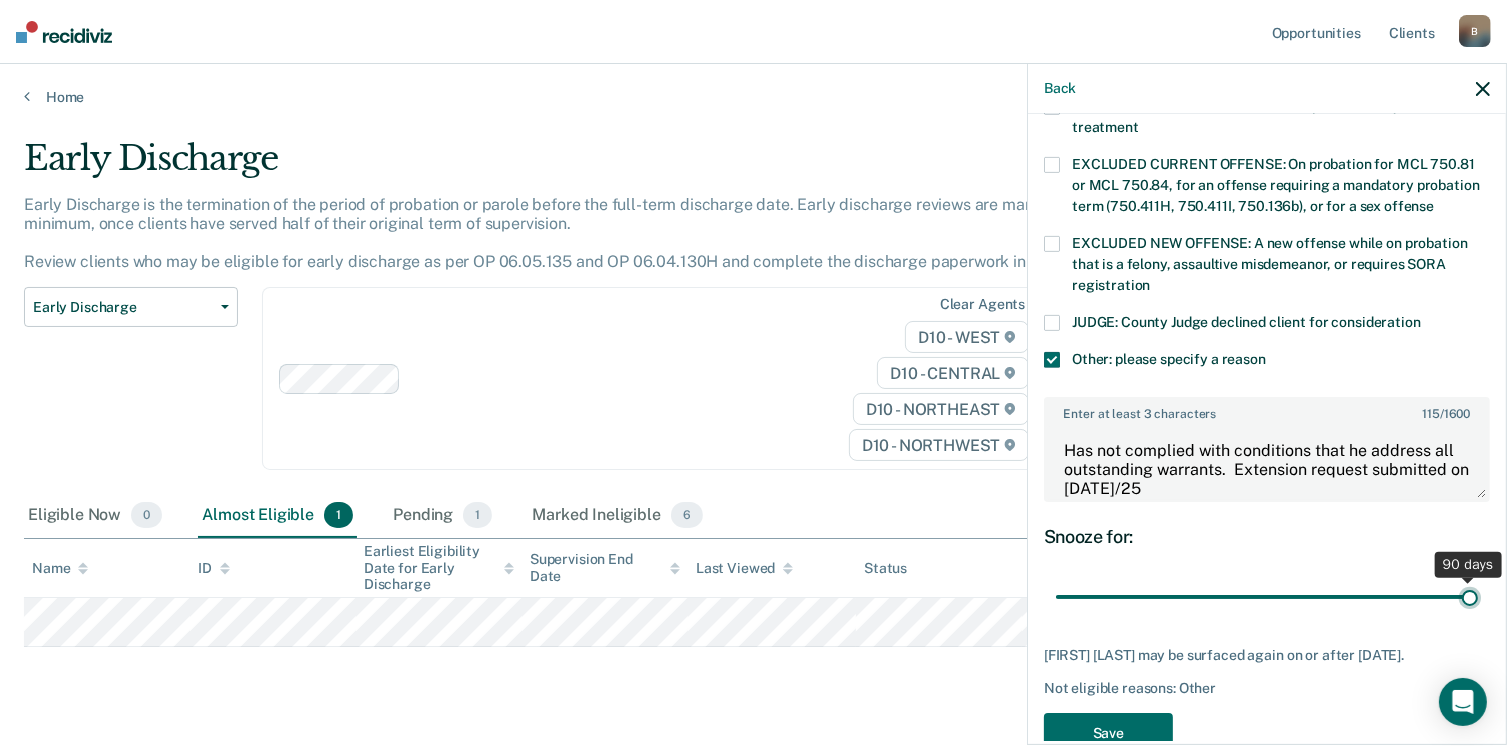 type on "90" 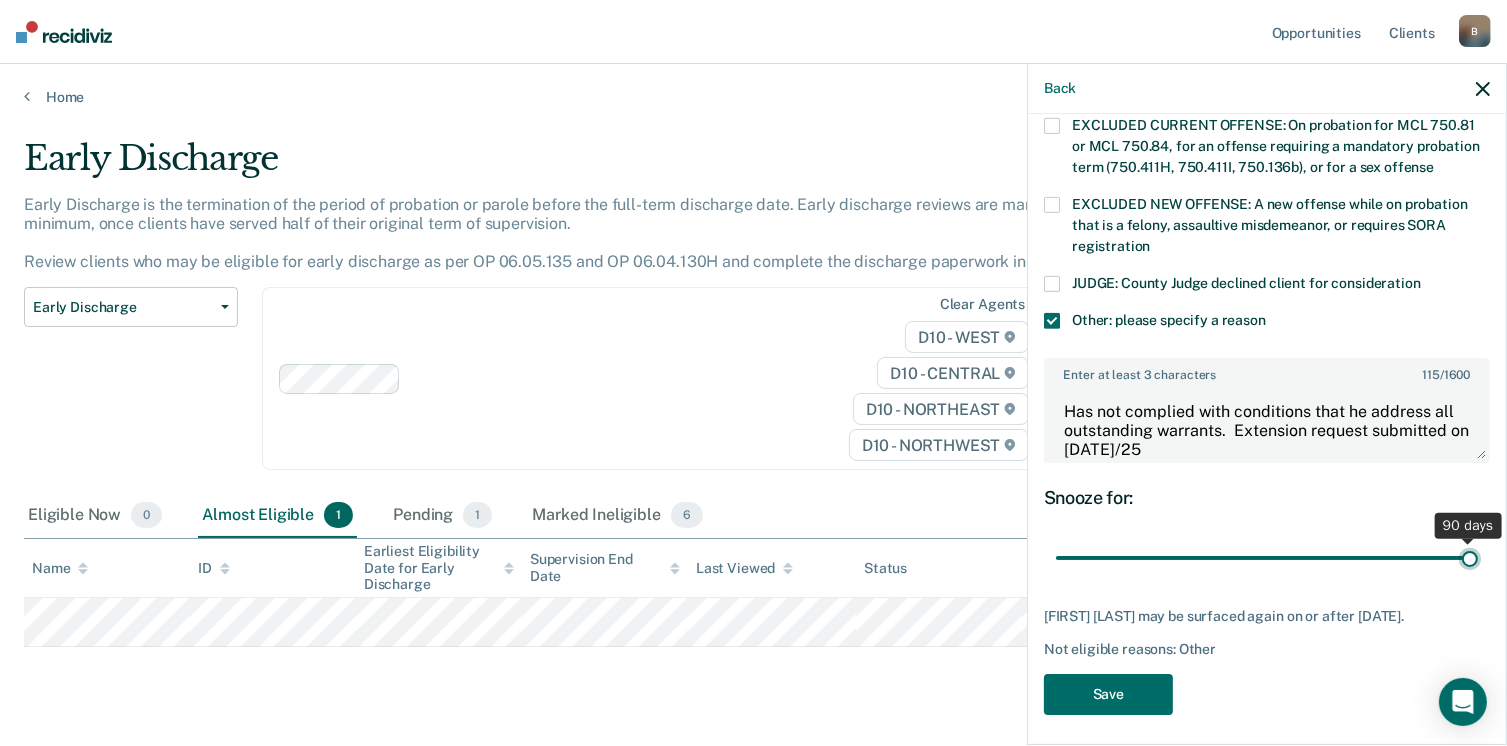 scroll, scrollTop: 766, scrollLeft: 0, axis: vertical 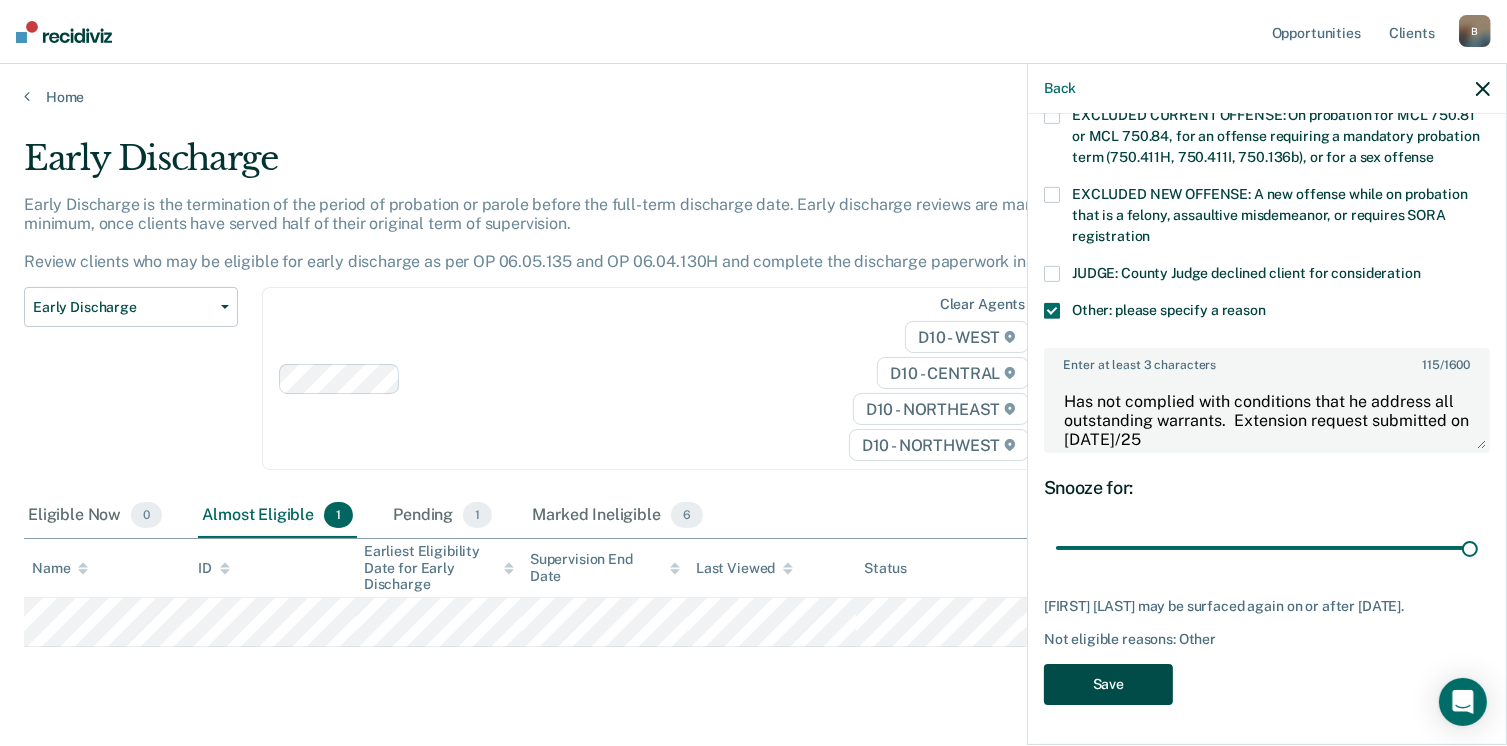 click on "Save" at bounding box center (1108, 684) 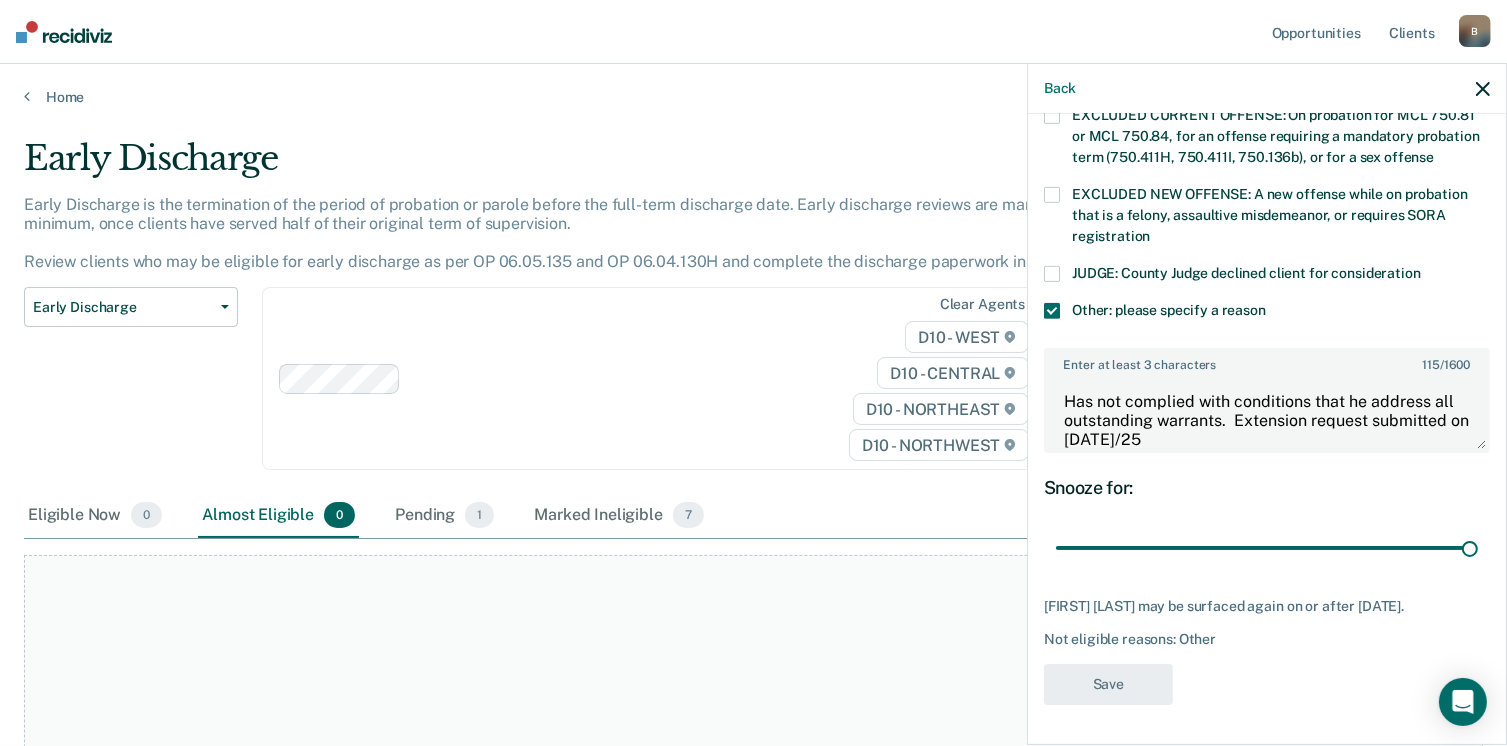 scroll, scrollTop: 585, scrollLeft: 0, axis: vertical 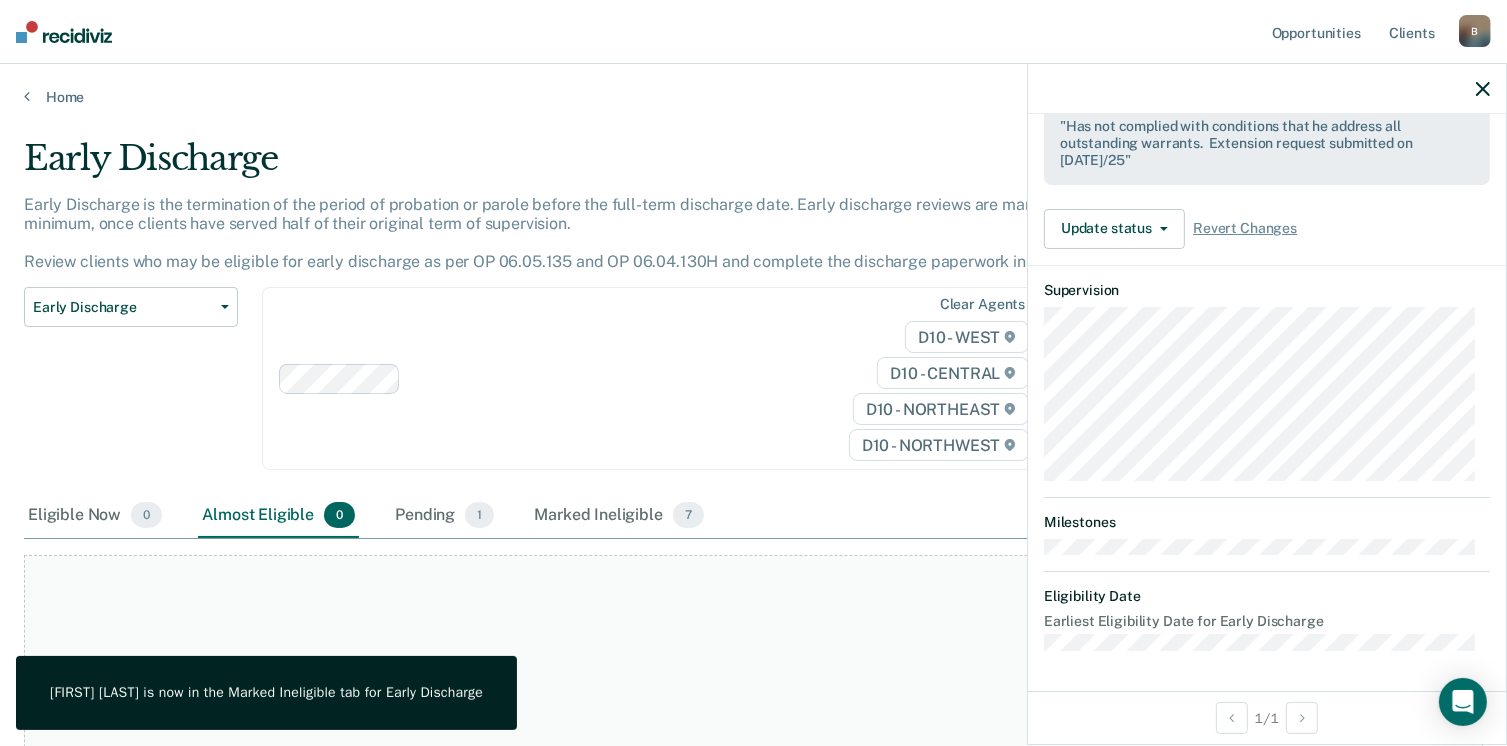 click on "At this time, there are no clients who are Almost Eligible. Please navigate to one of the other tabs." at bounding box center (753, 776) 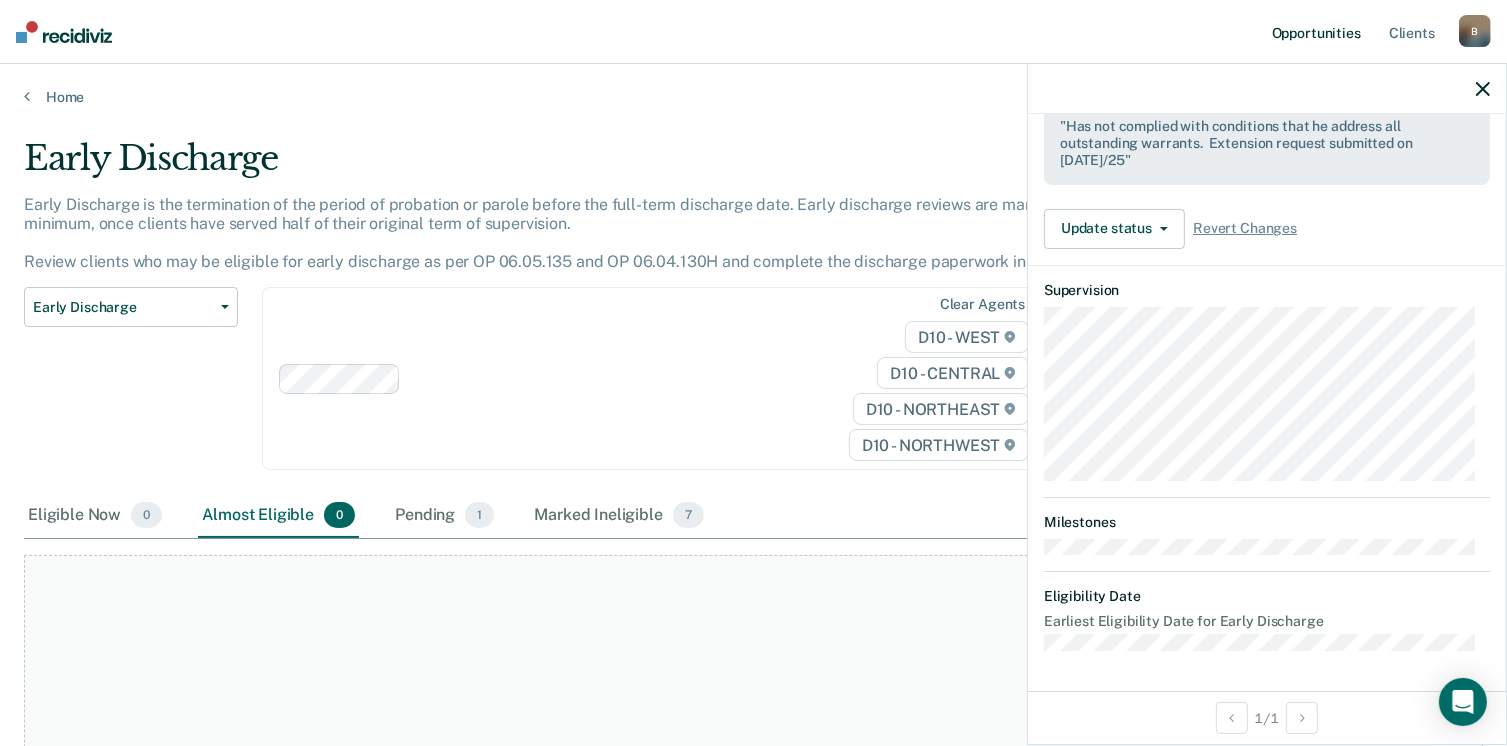 click on "Opportunities" at bounding box center (1316, 32) 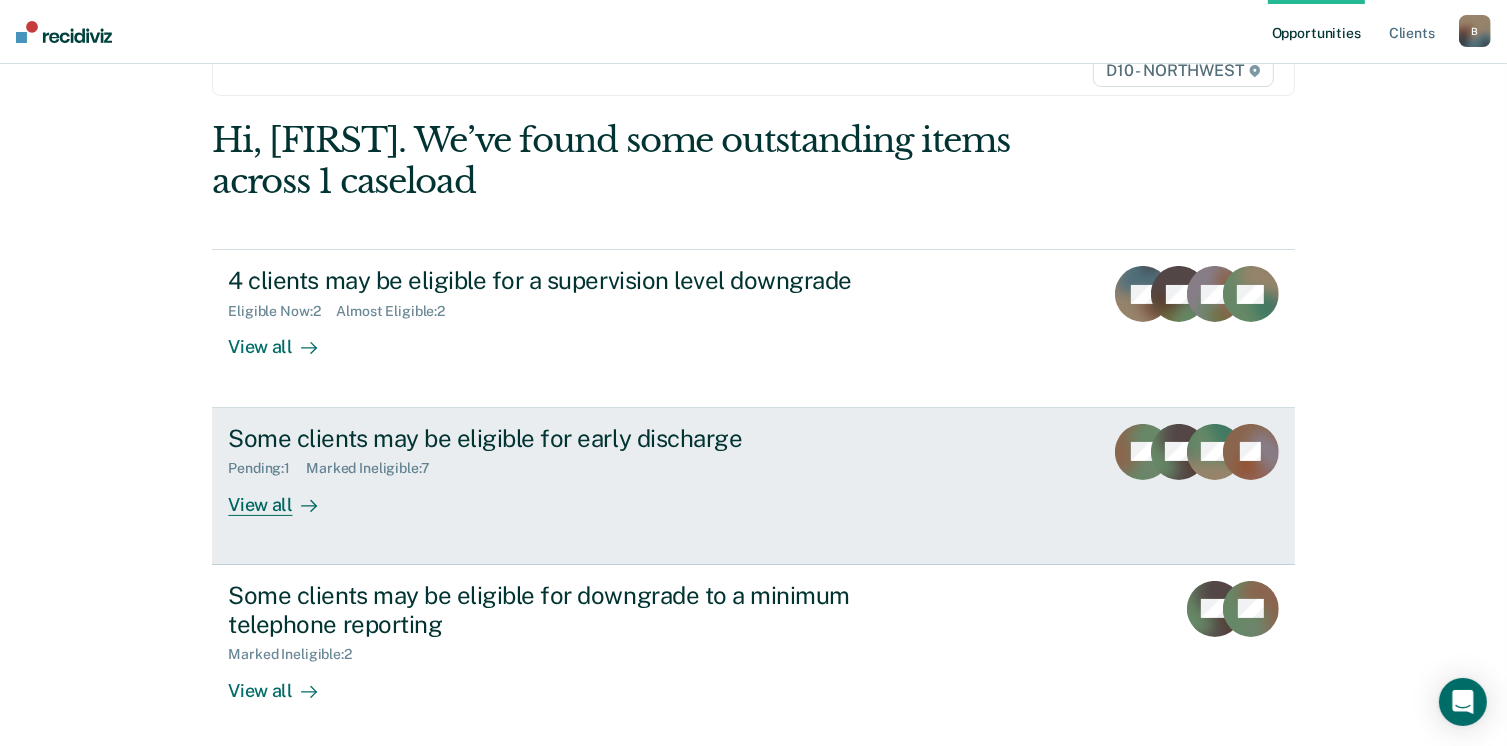 scroll, scrollTop: 0, scrollLeft: 0, axis: both 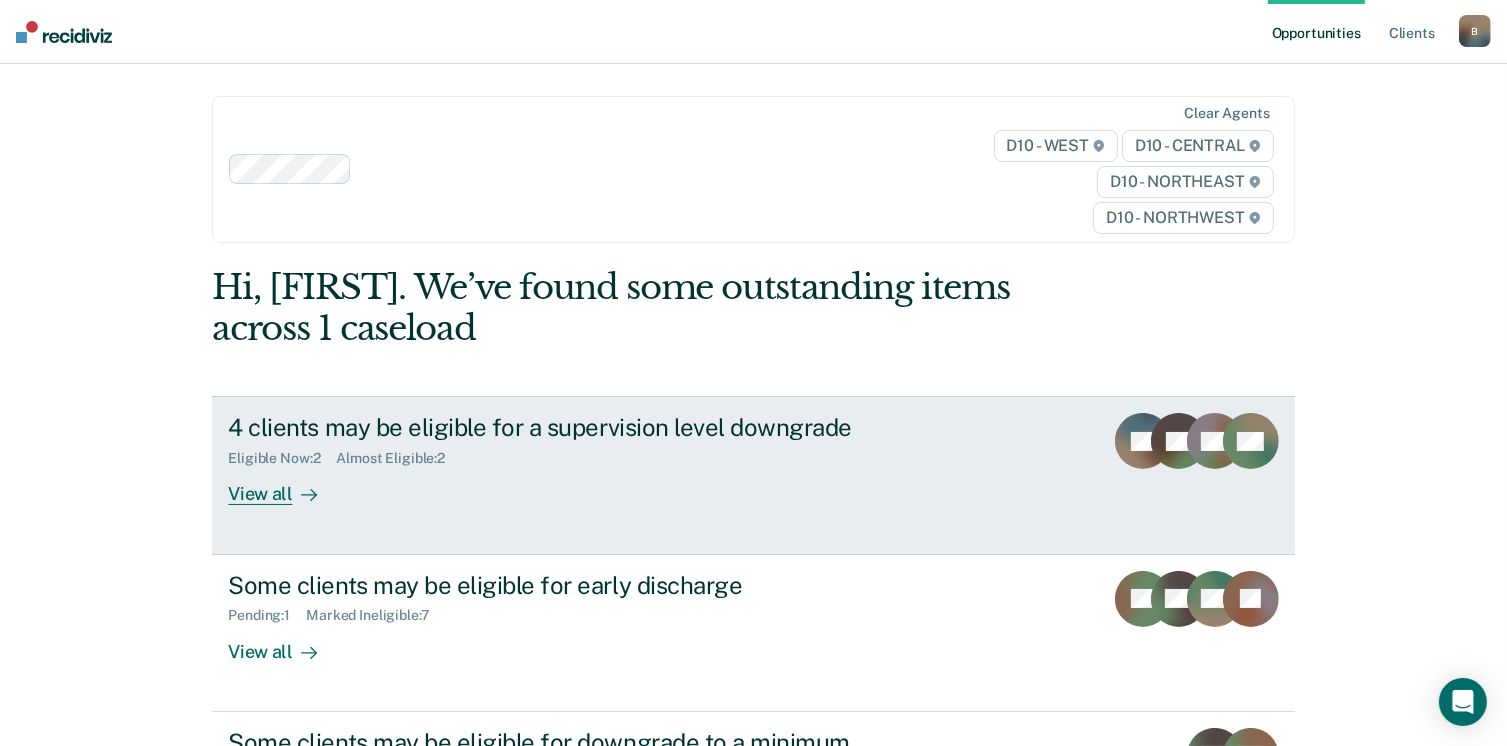 click on "View all" at bounding box center (284, 486) 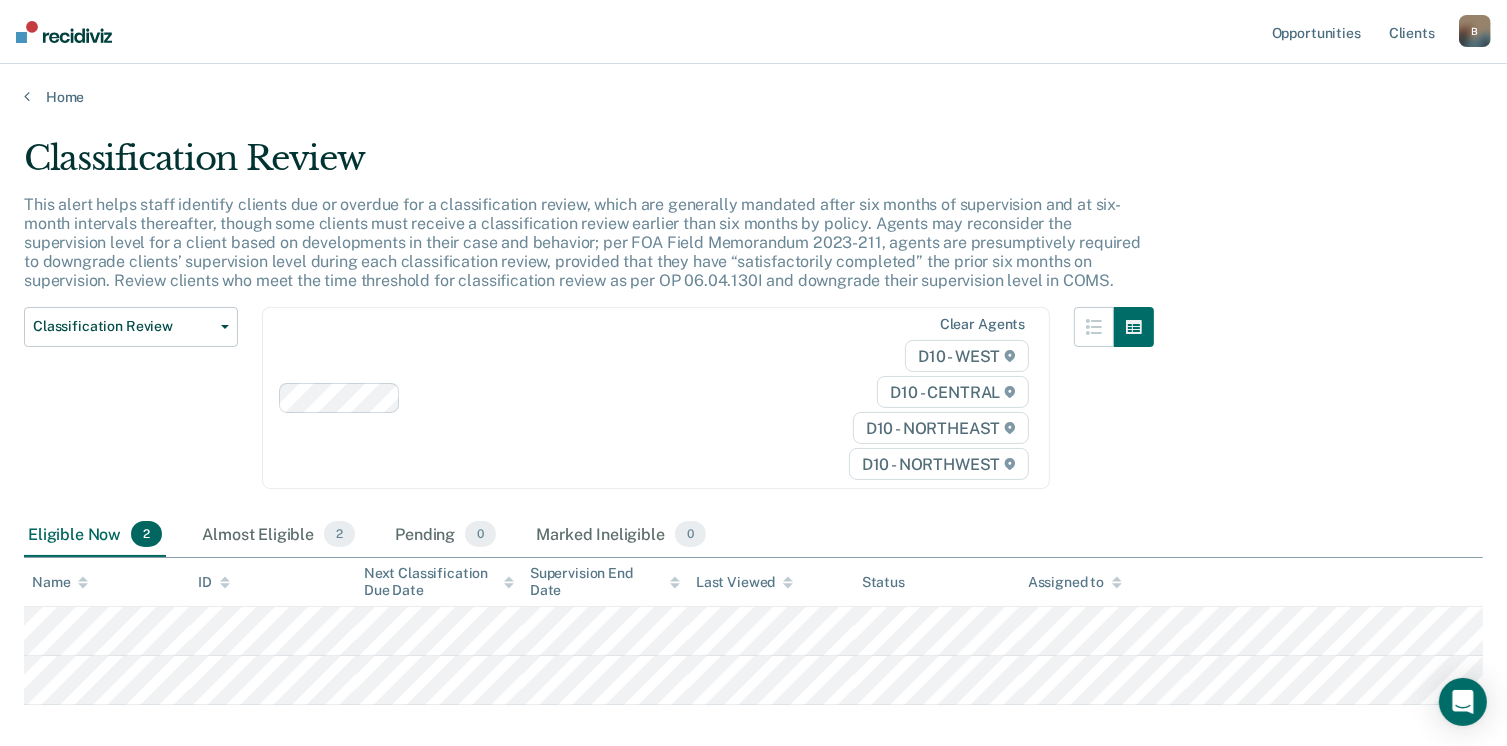 scroll, scrollTop: 100, scrollLeft: 0, axis: vertical 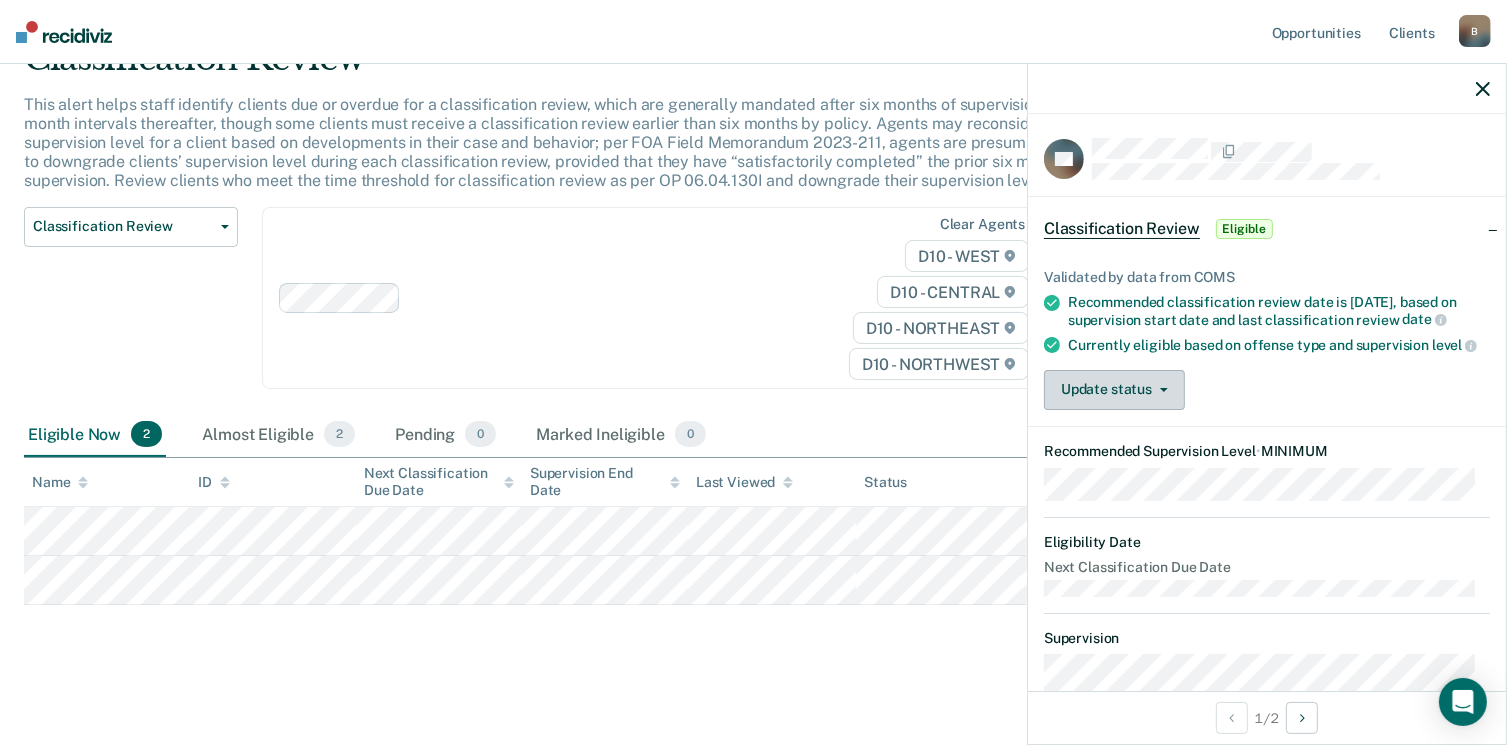click on "Update status" at bounding box center (1114, 390) 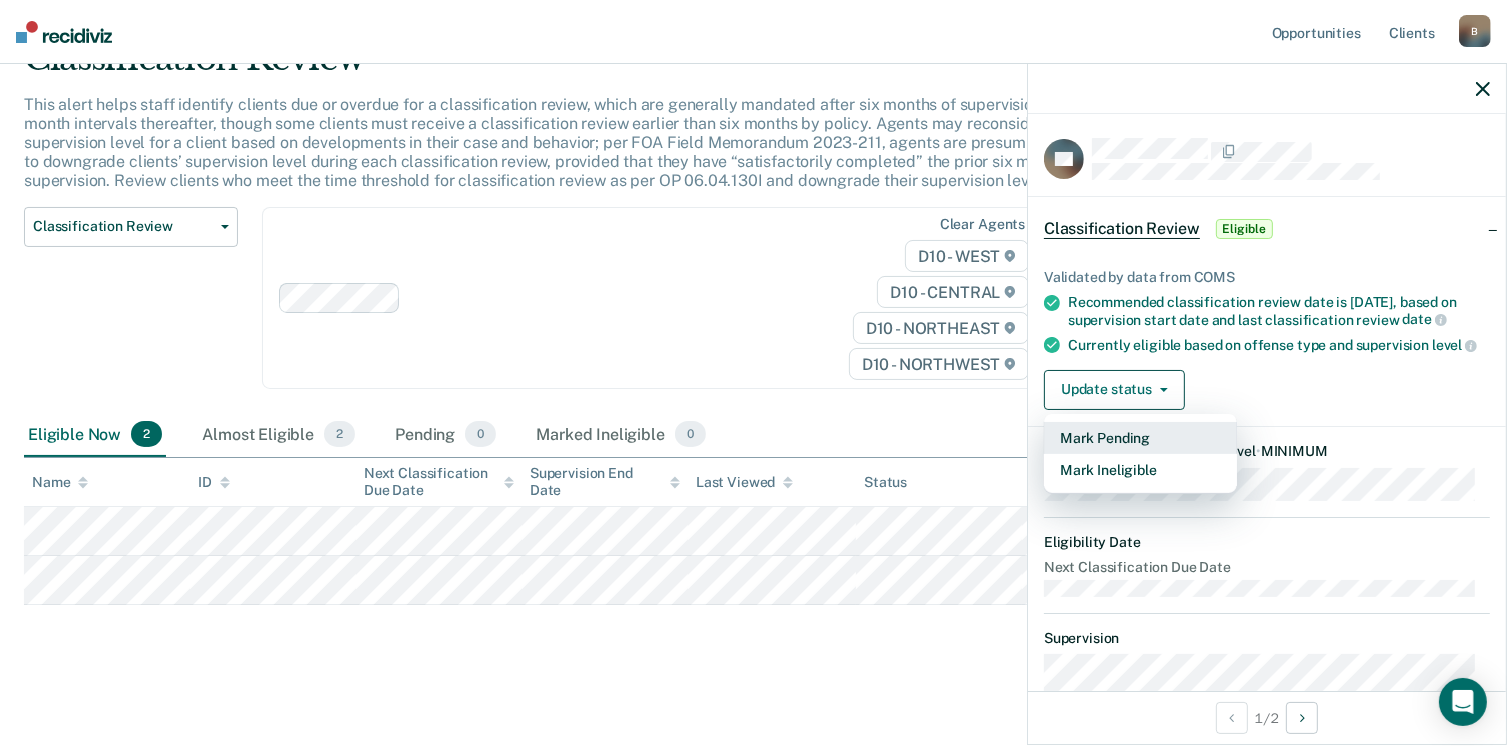 click on "Mark Pending" at bounding box center [1140, 438] 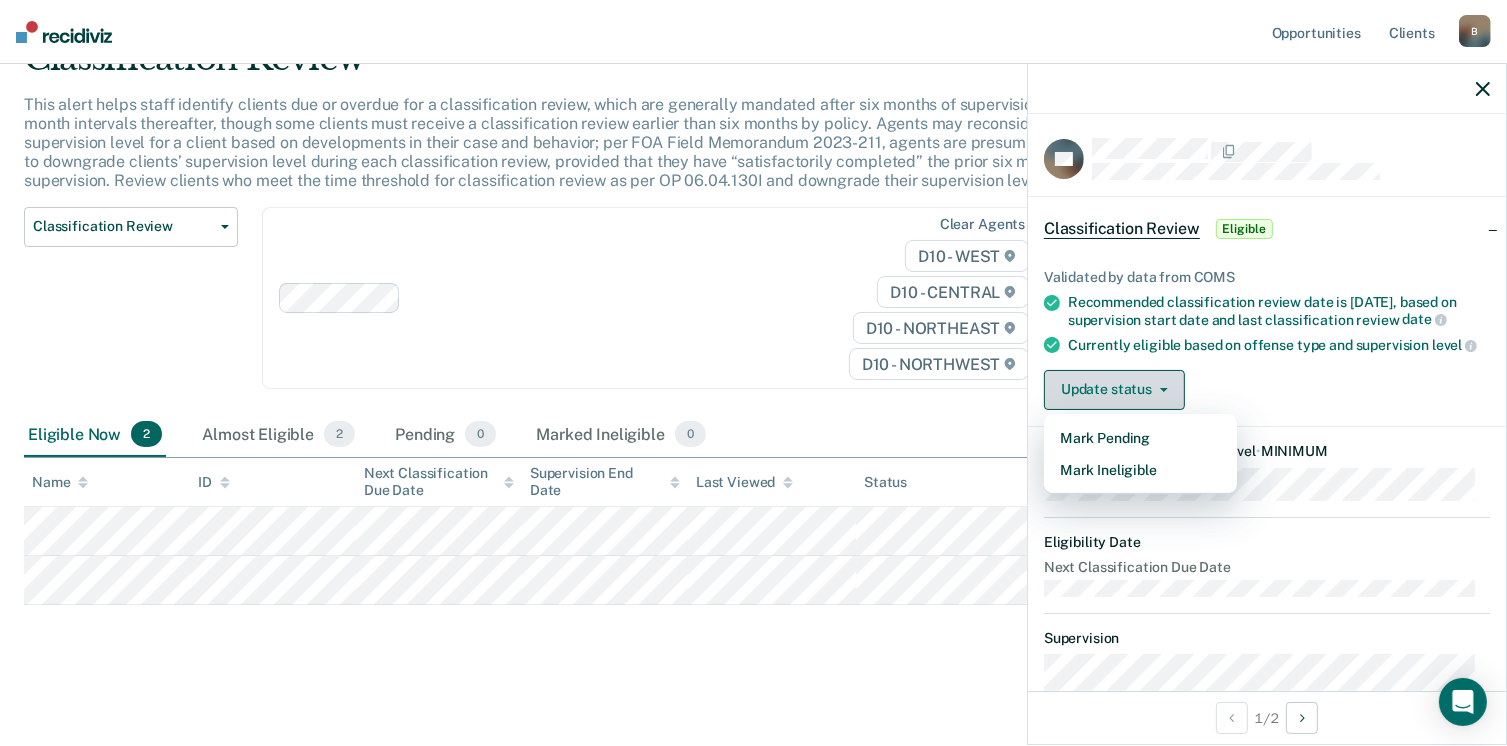scroll, scrollTop: 52, scrollLeft: 0, axis: vertical 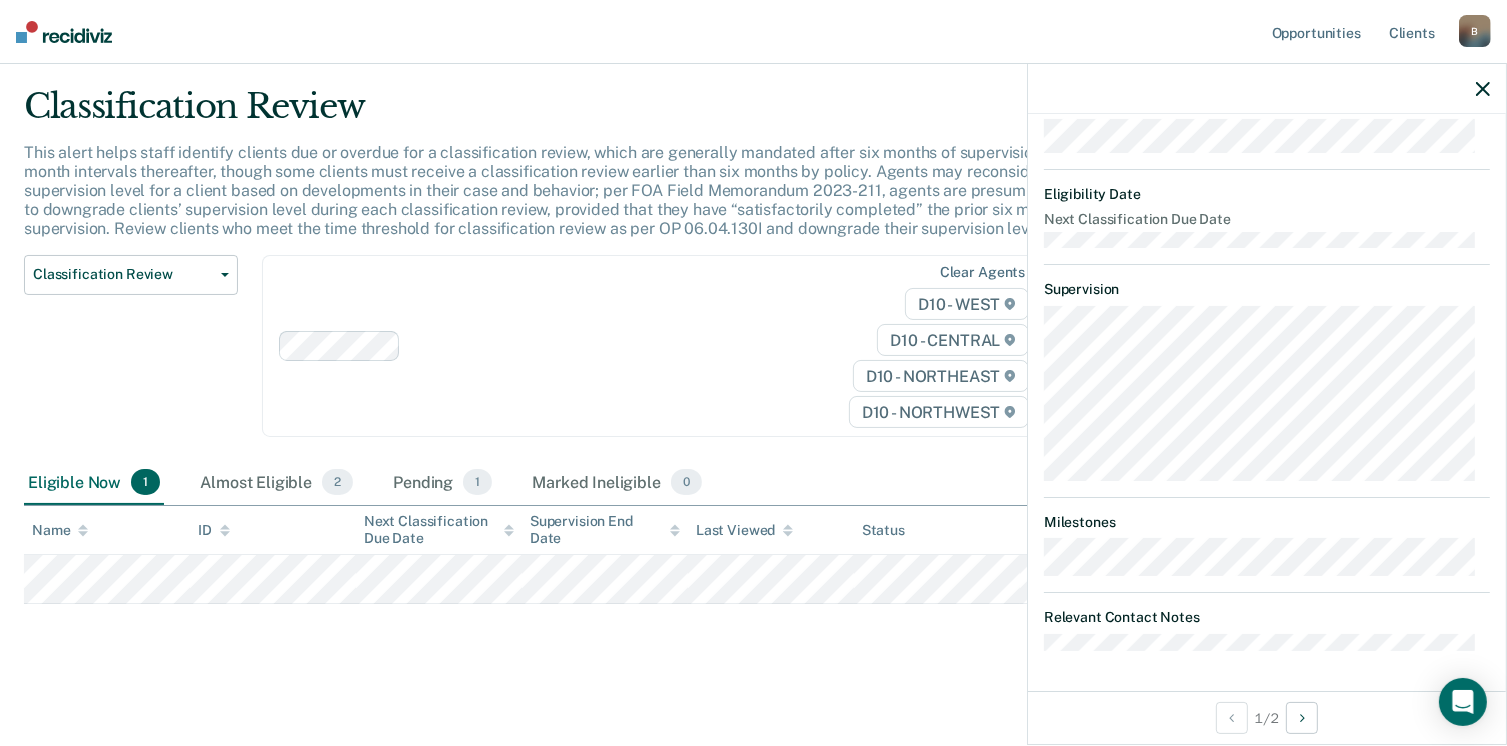 click on "Classification Review   This alert helps staff identify clients due or overdue for a classification review, which are generally mandated after six months of supervision and at six-month intervals thereafter, though some clients must receive a classification review earlier than six months by policy. Agents may reconsider the supervision level for a client based on developments in their case and behavior; per FOA Field Memorandum 2023-211, agents are presumptively required to downgrade clients’ supervision level during each classification review, provided that they have “satisfactorily completed” the prior six months on supervision. Review clients who meet the time threshold for classification review as per OP 06.04.130I and downgrade their supervision level in COMS. Classification Review Classification Review Early Discharge Minimum Telephone Reporting Overdue for Discharge Supervision Level Mismatch Clear   agents D10 - WEST   D10 - CENTRAL   D10 - NORTHEAST   D10 - NORTHWEST   Eligible Now 1 2 1 0" at bounding box center (753, 398) 